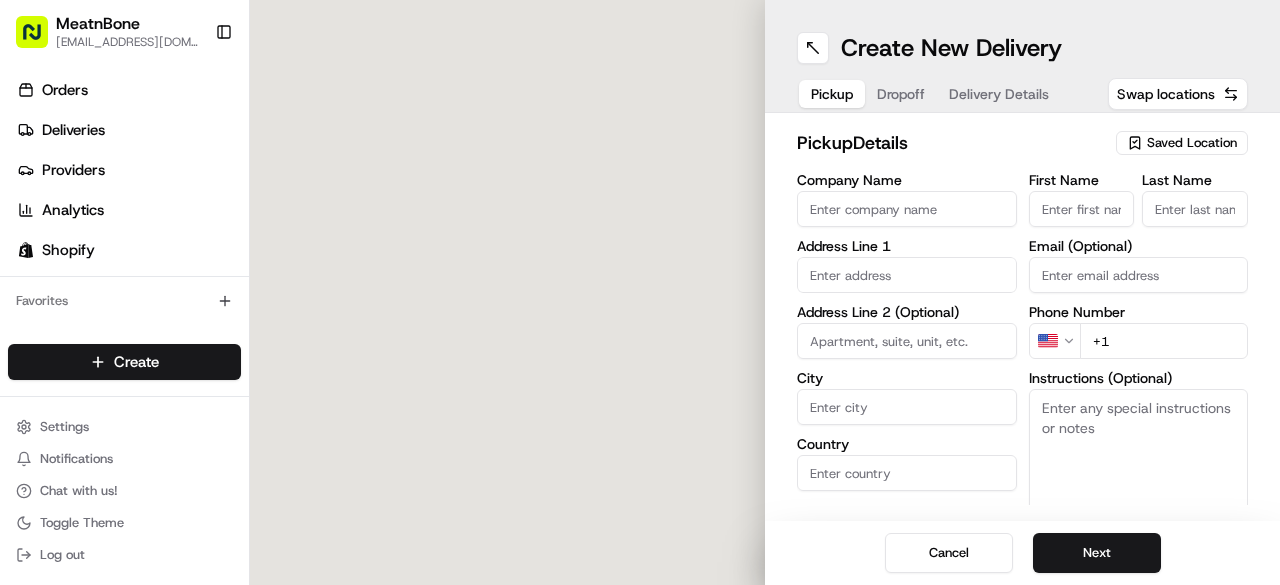 scroll, scrollTop: 0, scrollLeft: 0, axis: both 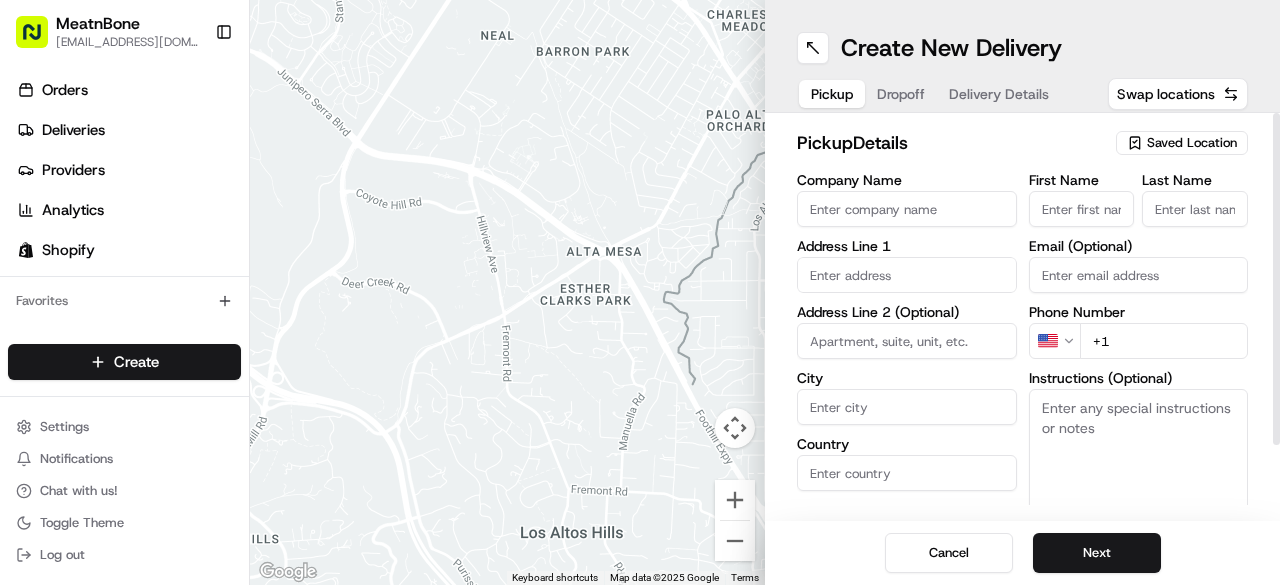 click on "Saved Location" at bounding box center [1192, 143] 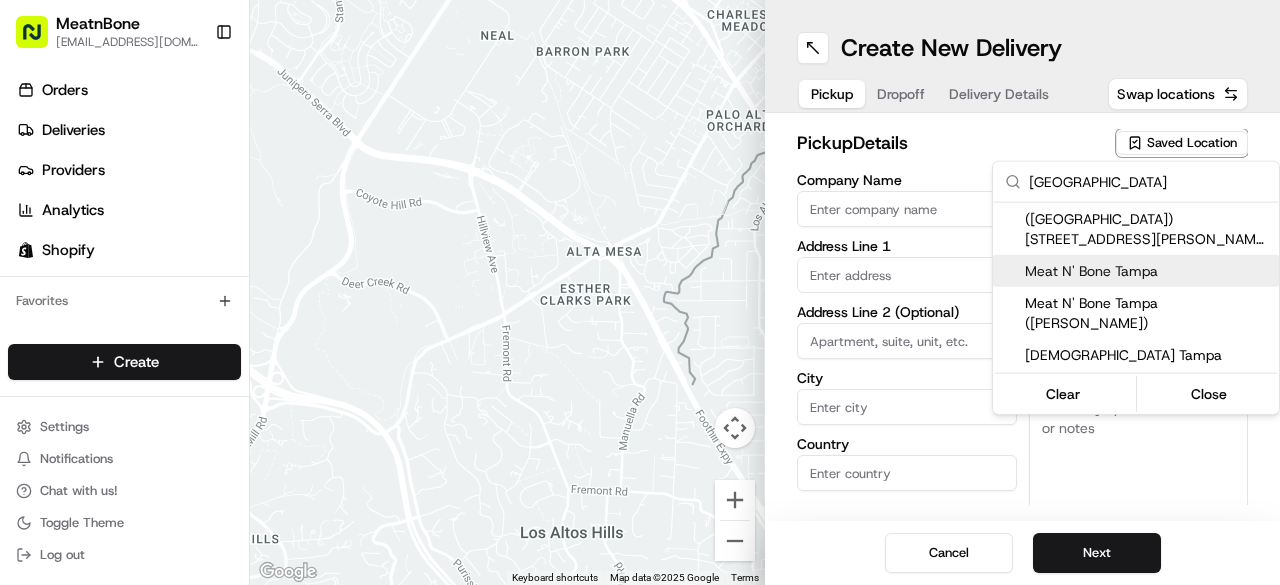 type on "[GEOGRAPHIC_DATA]" 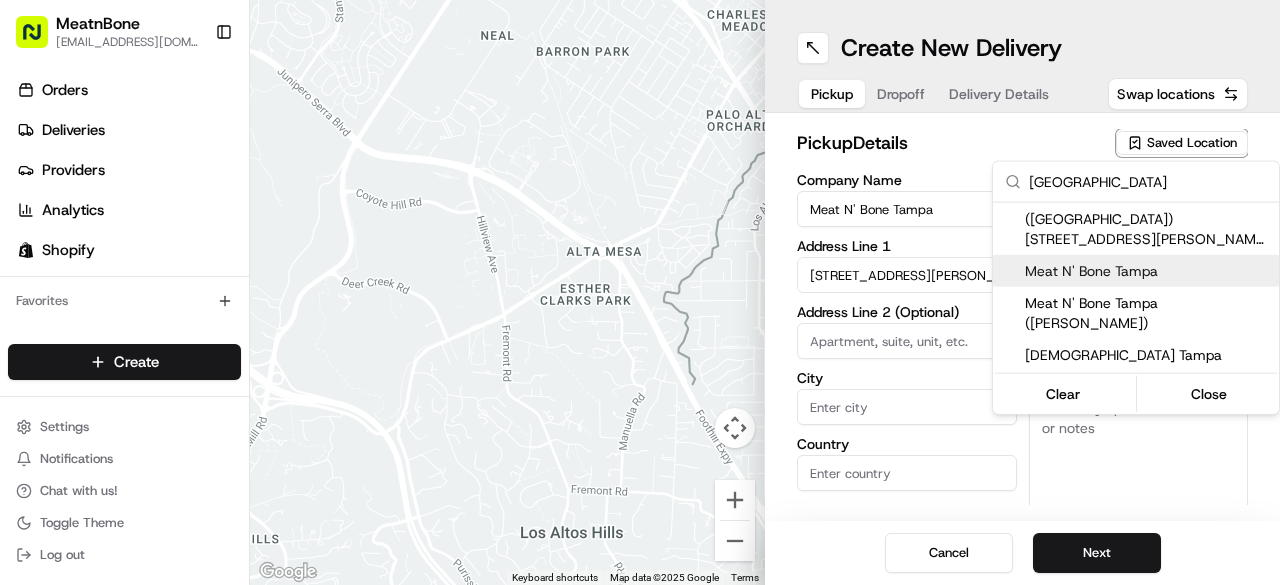 type on "[GEOGRAPHIC_DATA]" 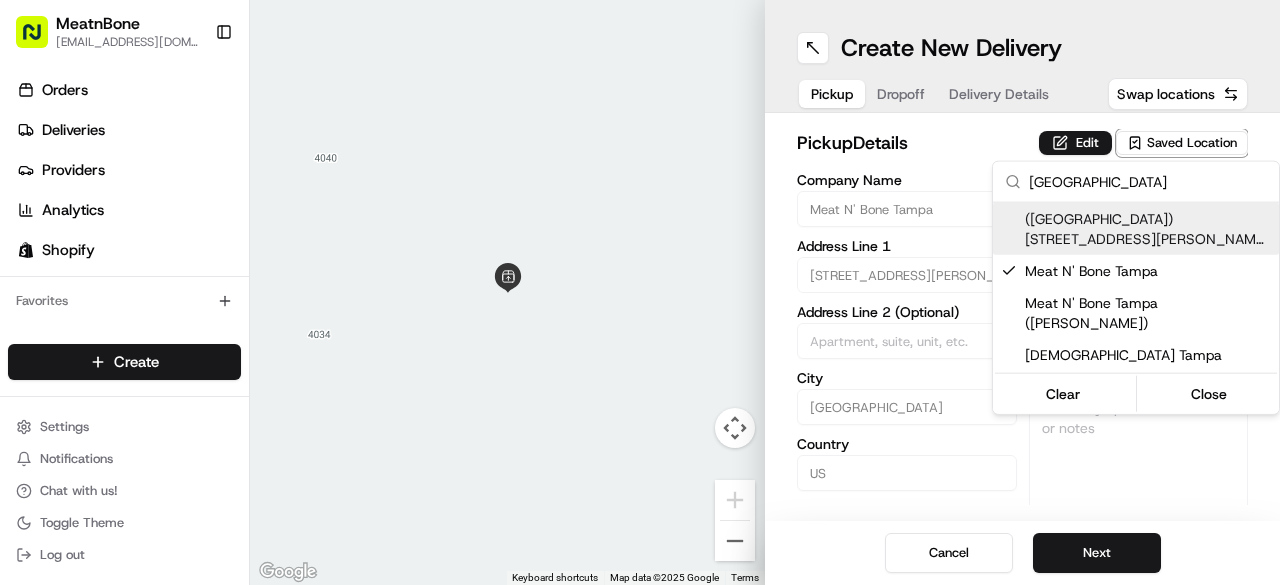 click on "MeatnBone [EMAIL_ADDRESS][DOMAIN_NAME] Toggle Sidebar Orders Deliveries Providers Analytics Shopify Favorites Main Menu Members & Organization Organization Users Roles Preferences Customization Tracking Orchestration Automations Dispatch Strategy Locations Pickup Locations Dropoff Locations Billing Billing Refund Requests Integrations Notification Triggers Webhooks API Keys Request Logs Create Settings Notifications Chat with us! Toggle Theme Log out To navigate the map with touch gestures double-tap and hold your finger on the map, then drag the map. ← Move left → Move right ↑ Move up ↓ Move down + Zoom in - Zoom out Home Jump left by 75% End Jump right by 75% Page Up Jump up by 75% Page Down Jump down by 75% Keyboard shortcuts Map Data Map data ©2025 Google Map data ©2025 Google 2 m  Click to toggle between metric and imperial units Terms Report a map error Create New Delivery Pickup Dropoff Delivery Details Swap locations pickup  Details  Edit Saved Location Company Name Address Line 1" at bounding box center [640, 292] 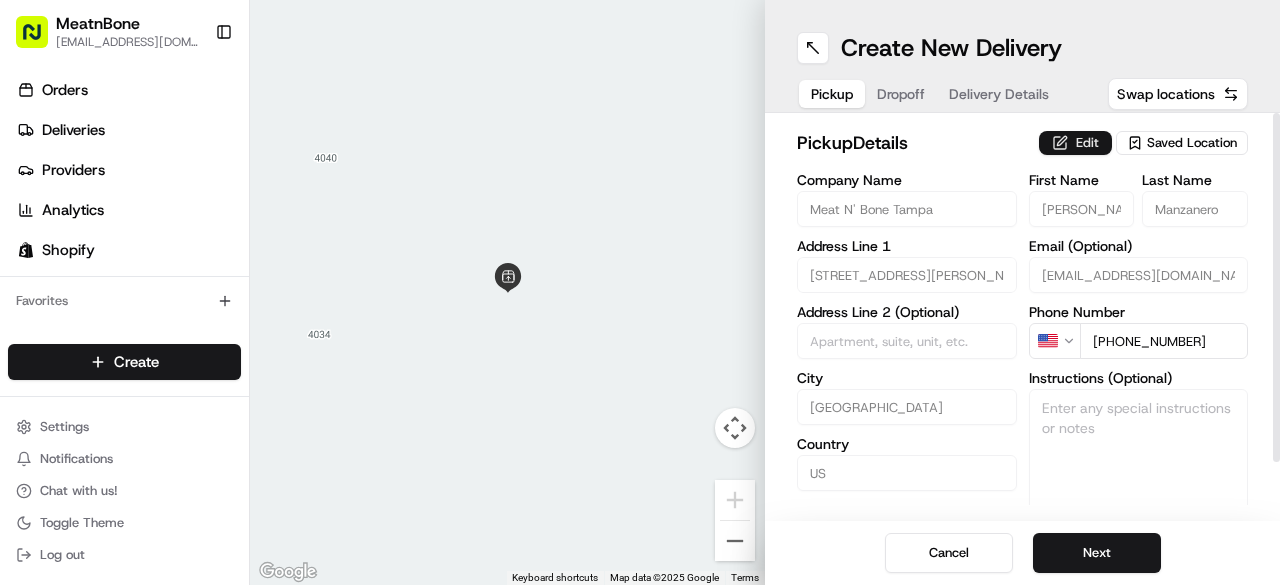 click on "Edit" at bounding box center [1075, 143] 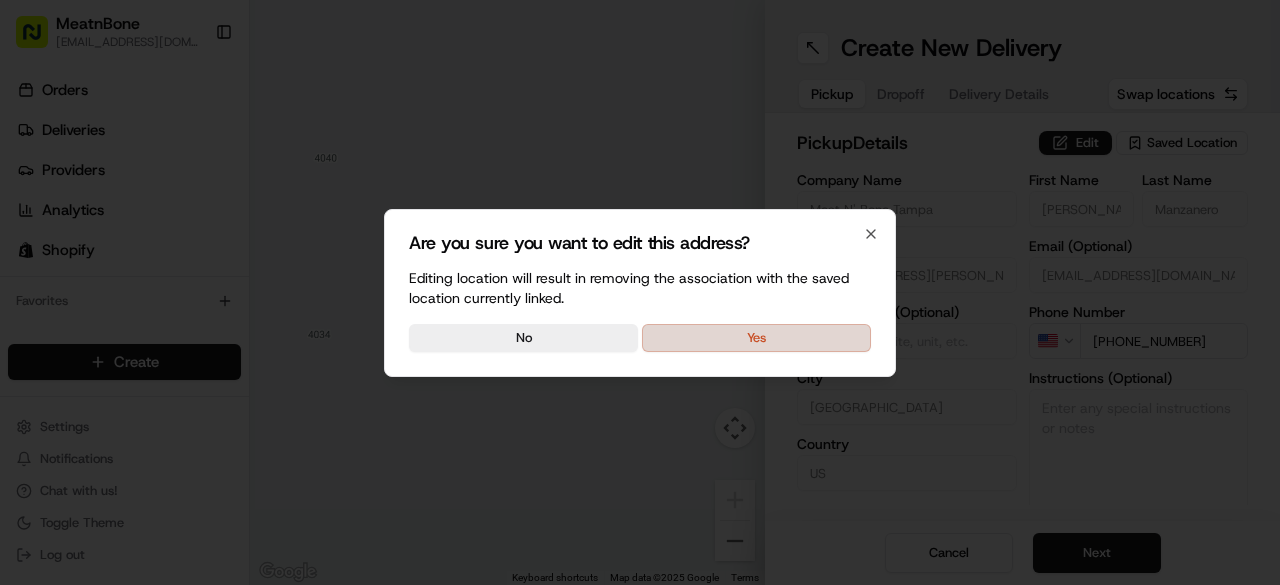click on "Yes" at bounding box center (756, 338) 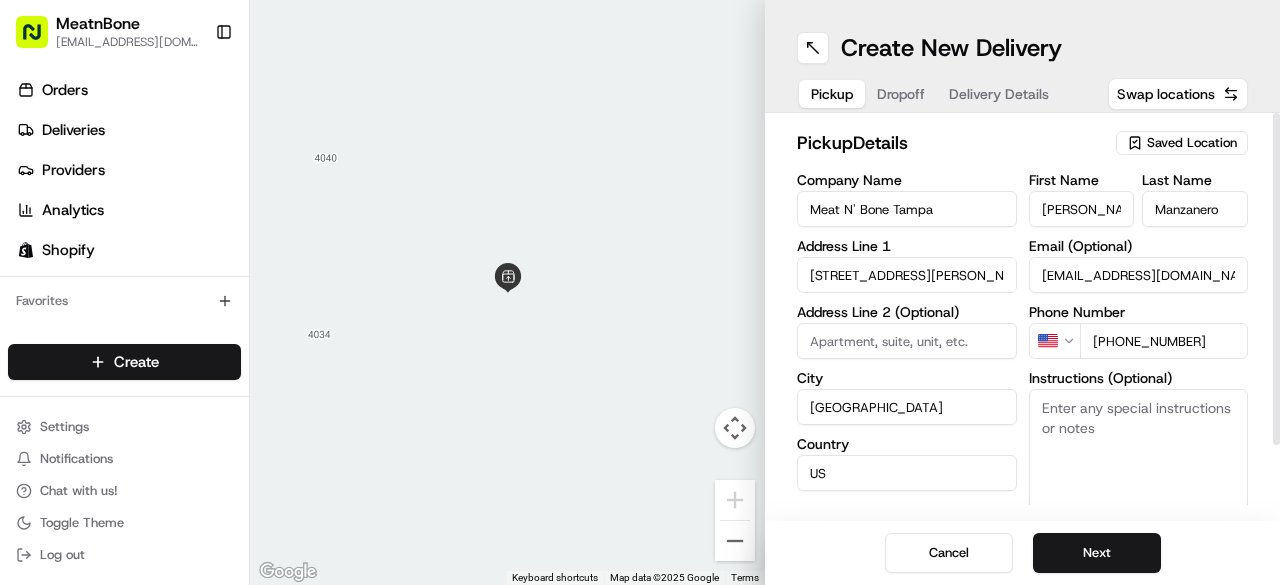 click on "[PERSON_NAME]" at bounding box center (1082, 209) 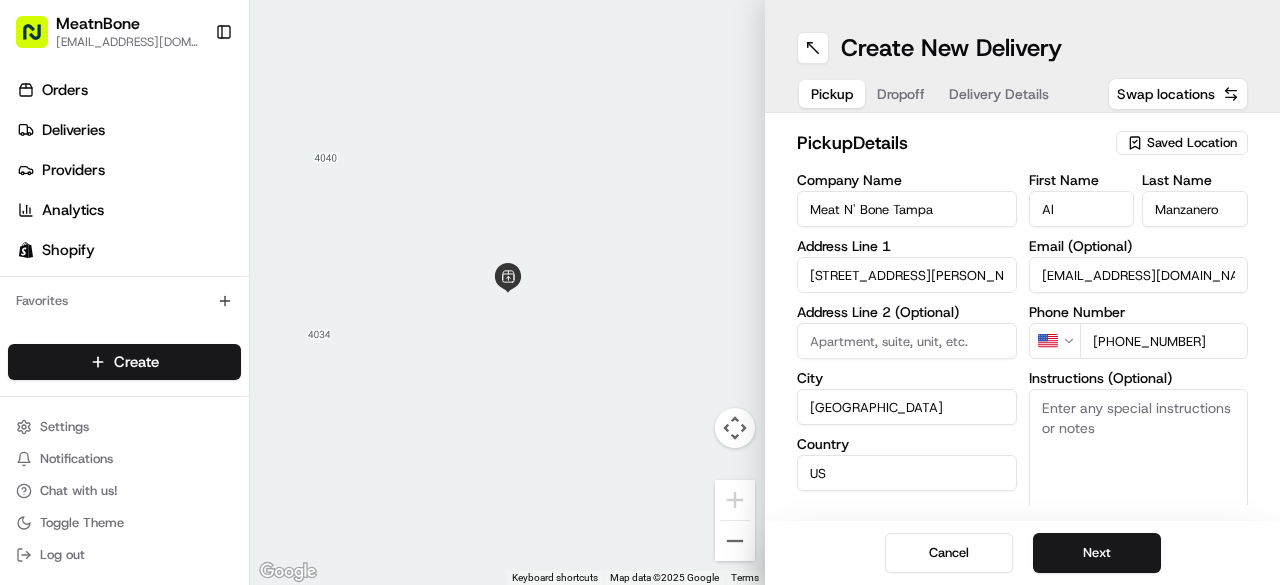 type on "[PERSON_NAME]" 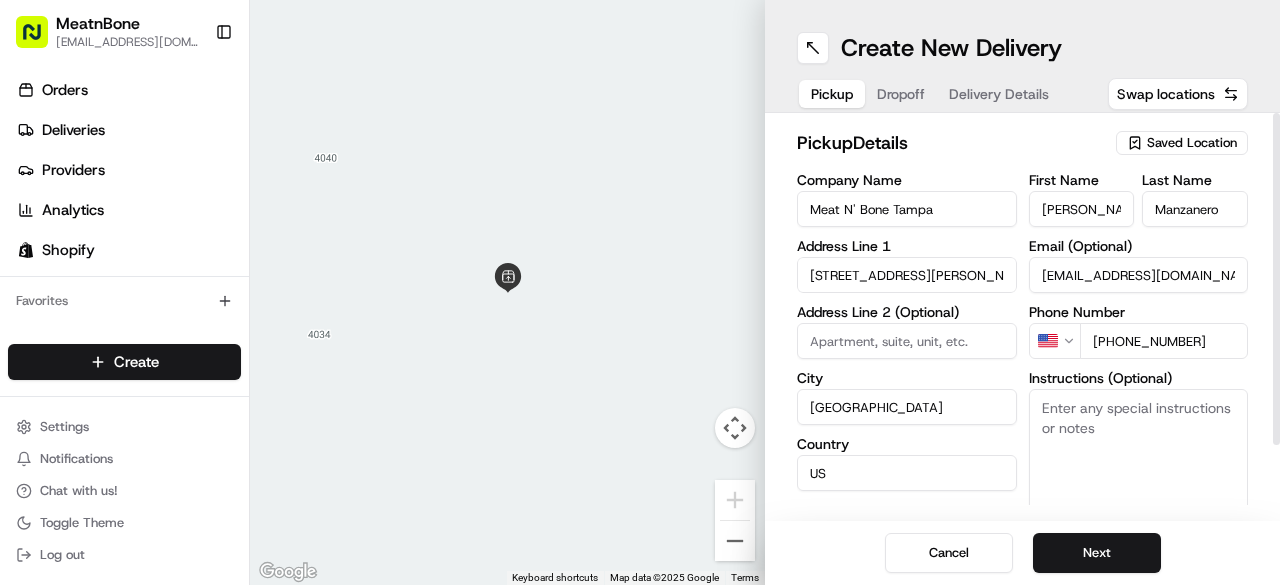 click on "Manzanero" at bounding box center (1195, 209) 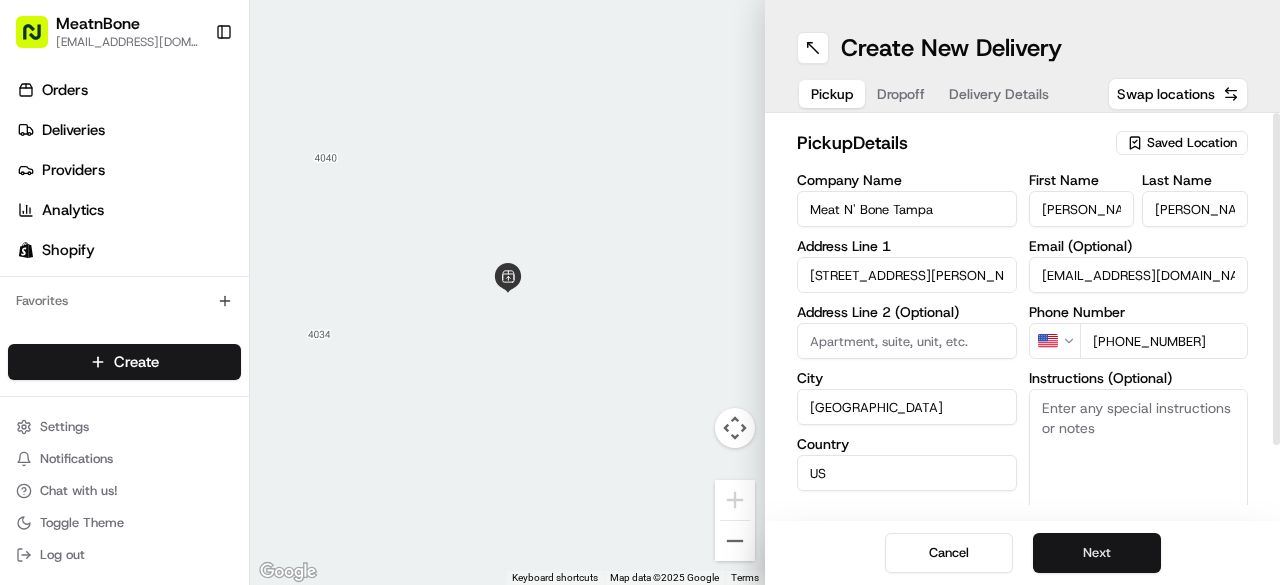 type on "[PERSON_NAME]" 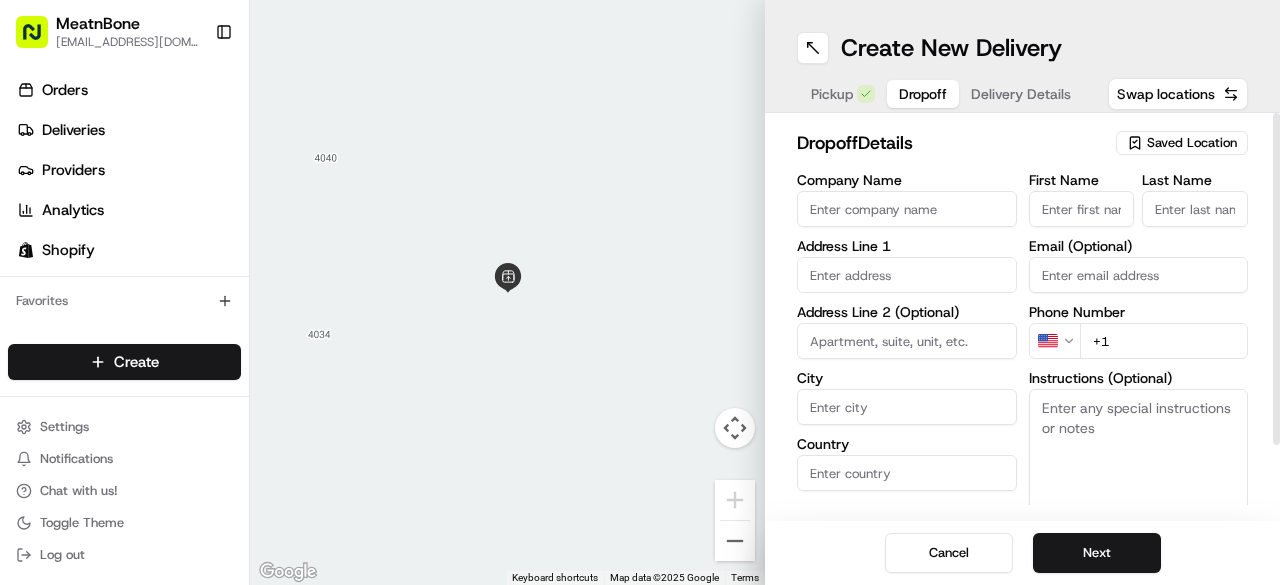 click on "First Name" at bounding box center [1082, 209] 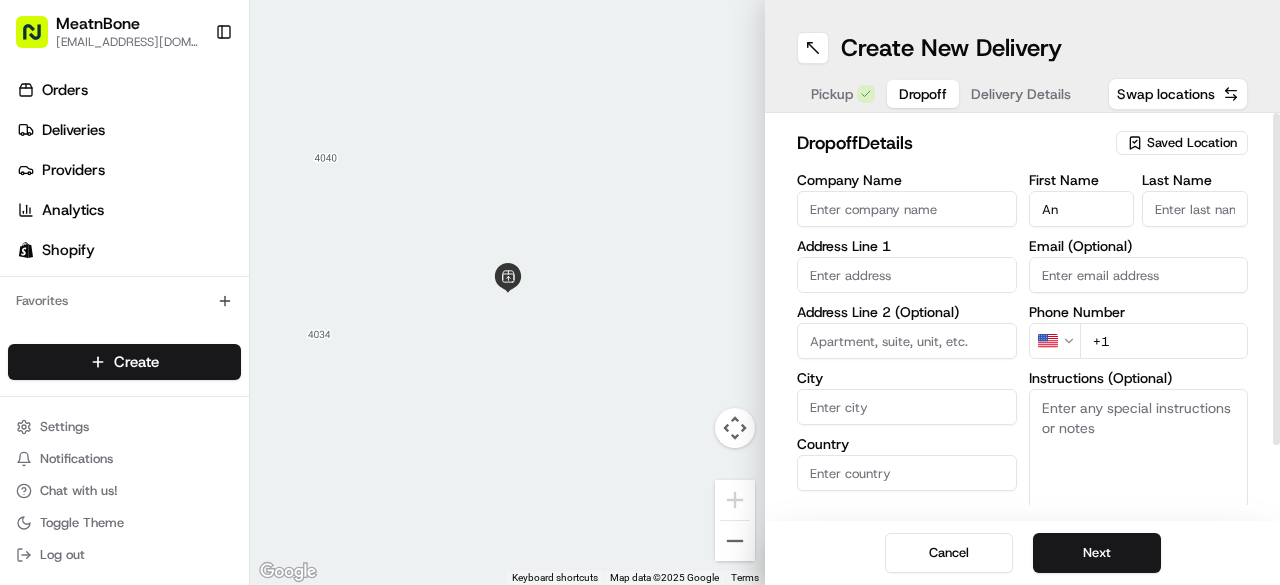 type on "A" 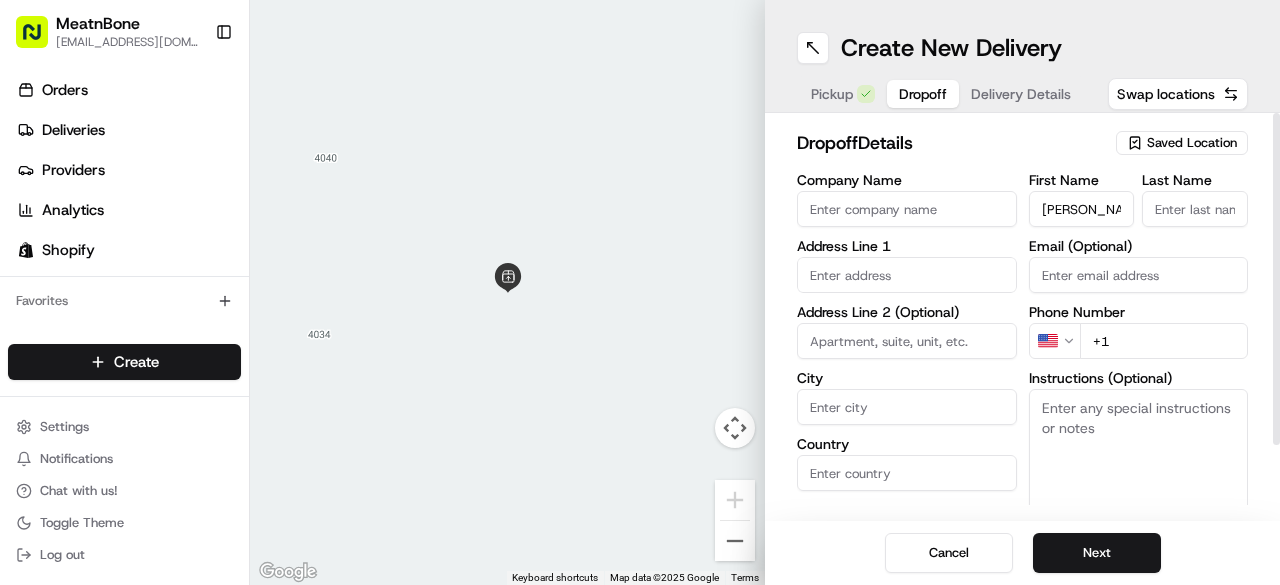 type on "[PERSON_NAME]" 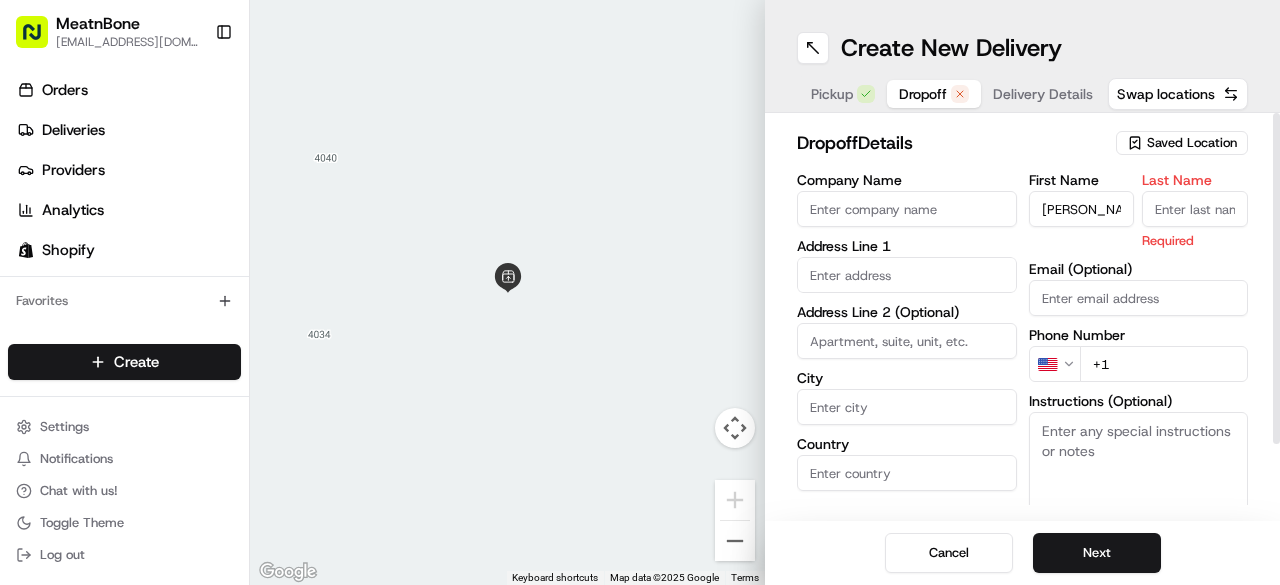 click on "Last Name" at bounding box center [1195, 209] 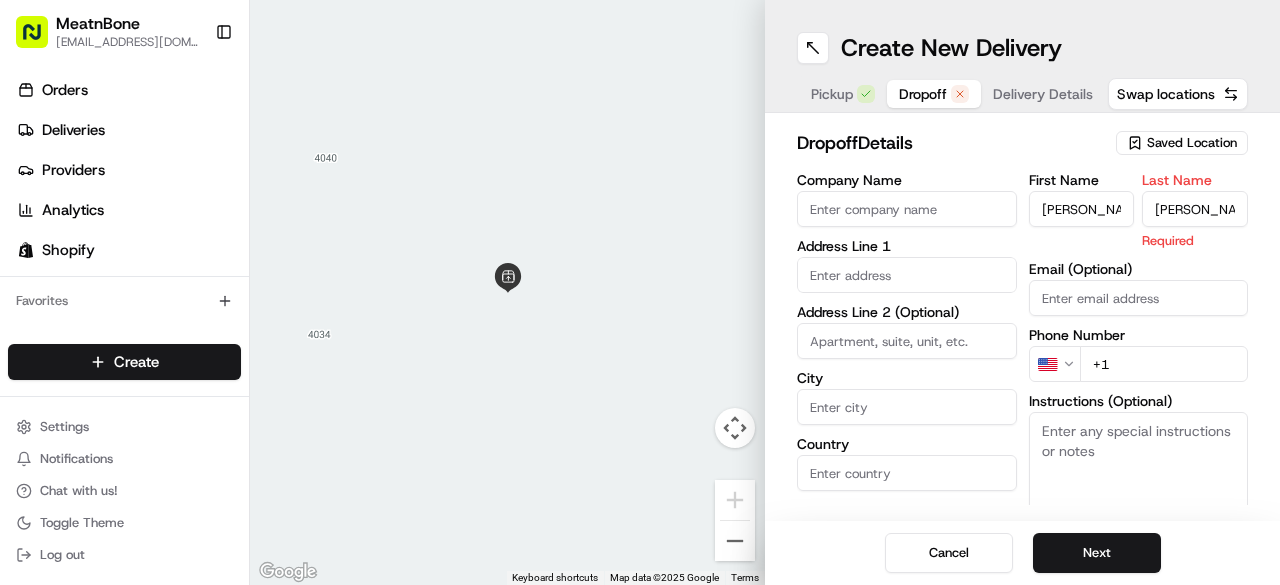 type on "[PERSON_NAME]" 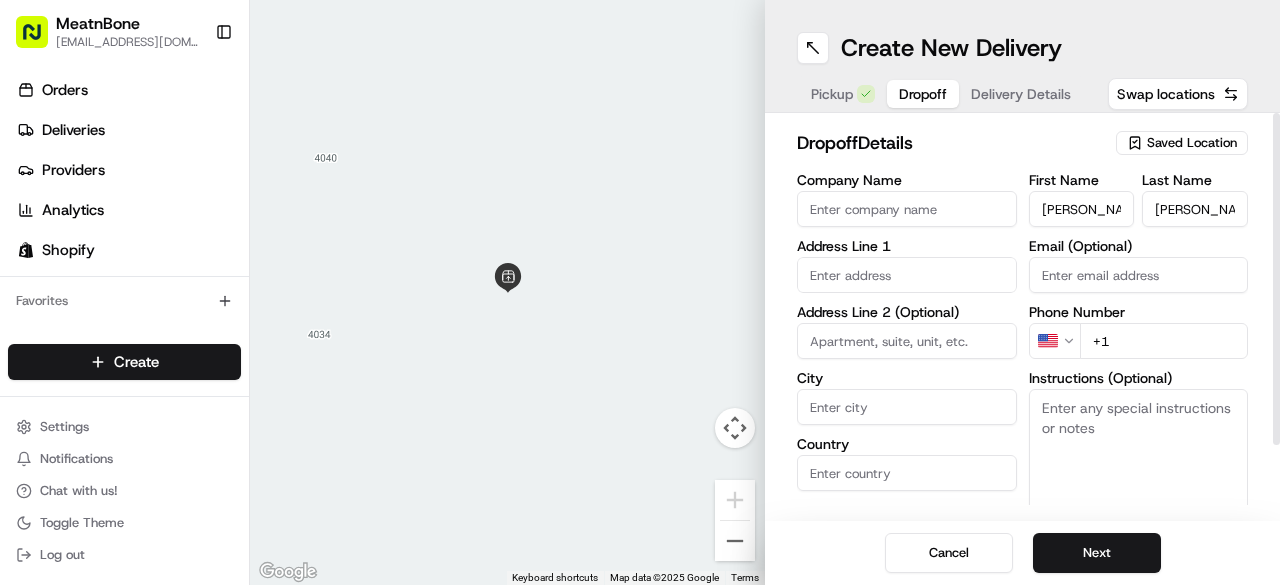 click at bounding box center [907, 275] 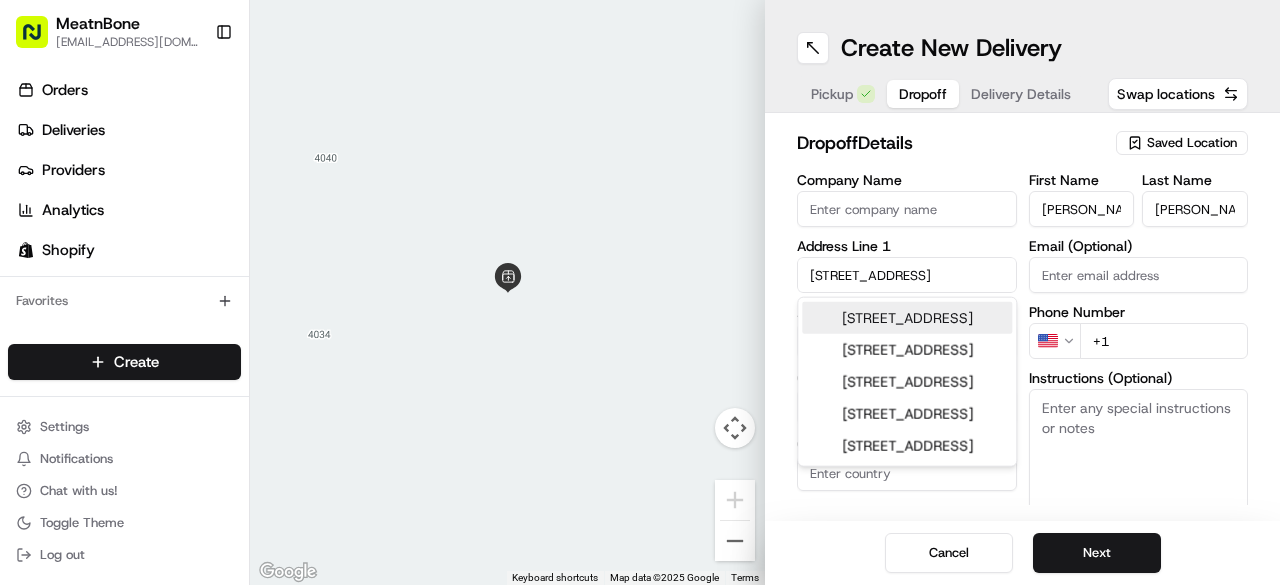click on "[STREET_ADDRESS]" at bounding box center (907, 318) 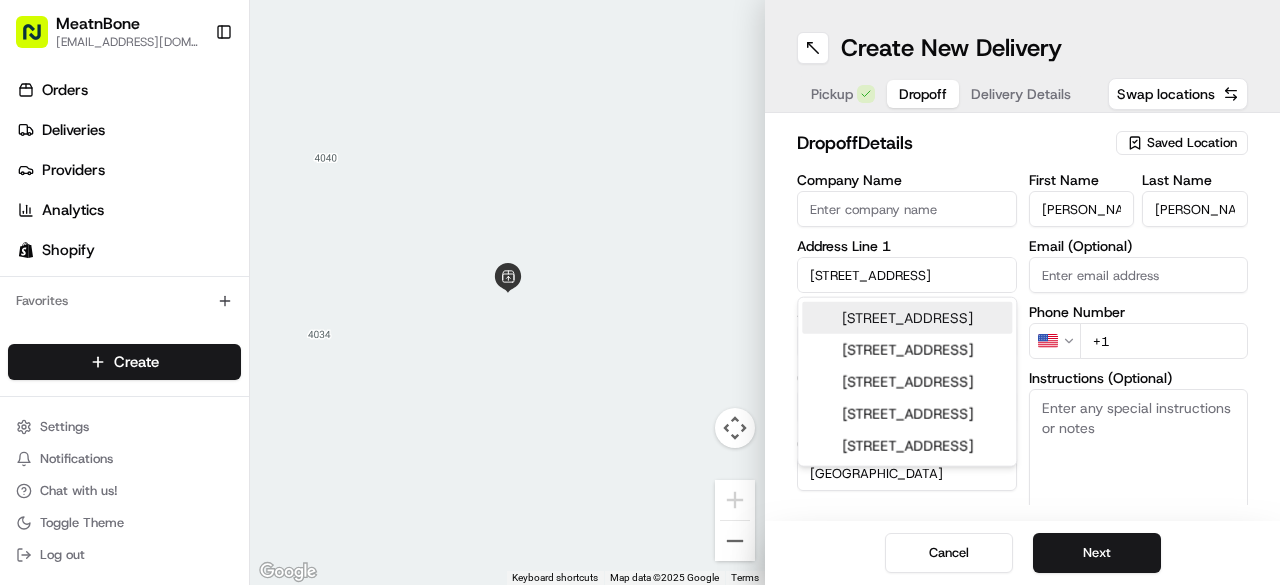 type on "[STREET_ADDRESS]" 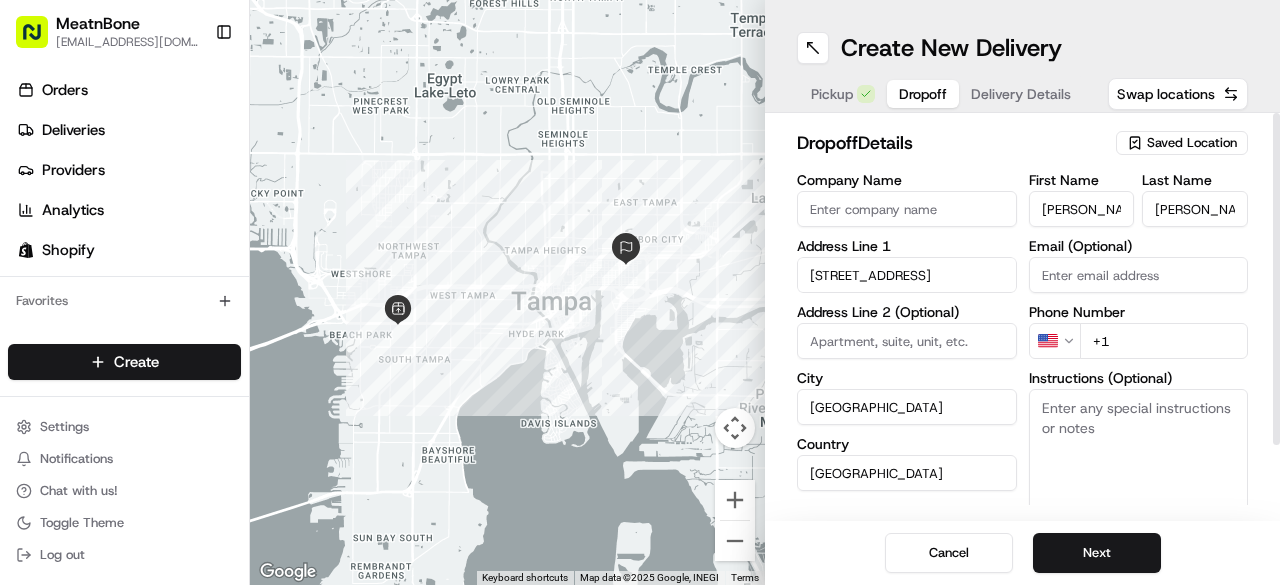 click on "Email (Optional)" at bounding box center (1139, 275) 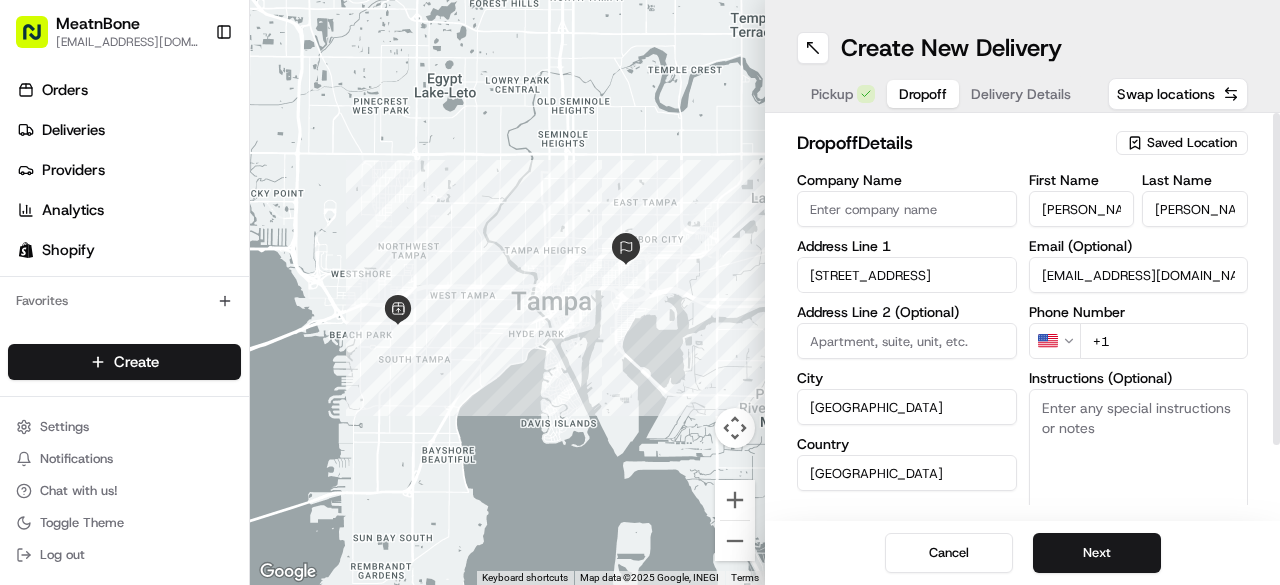 type on "[EMAIL_ADDRESS][DOMAIN_NAME]" 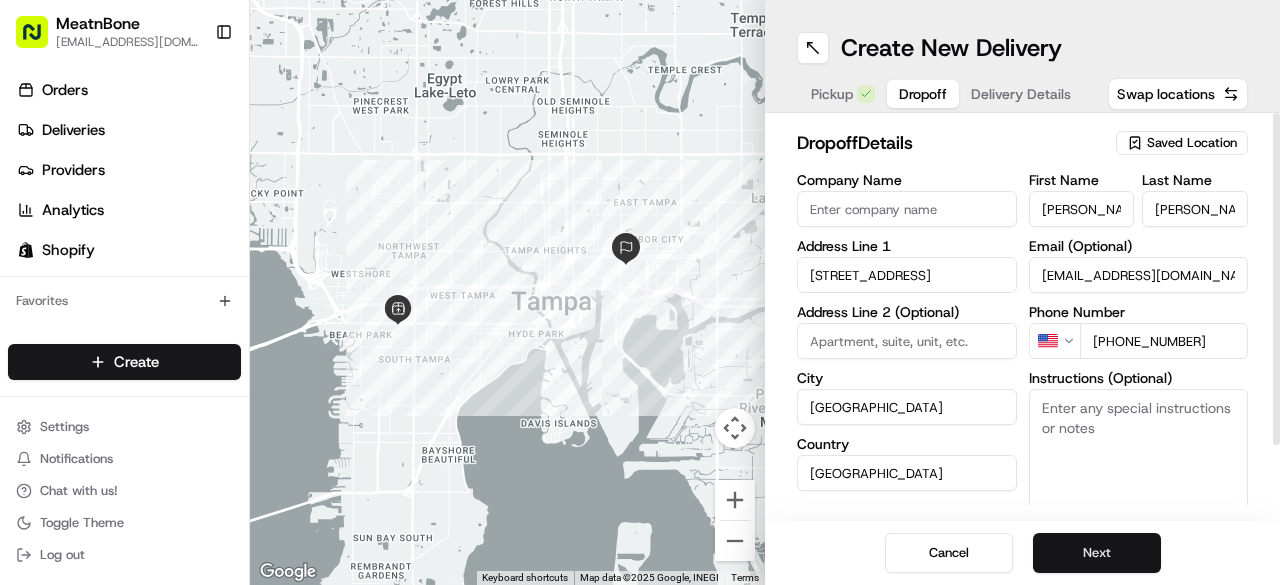 type on "[PHONE_NUMBER]" 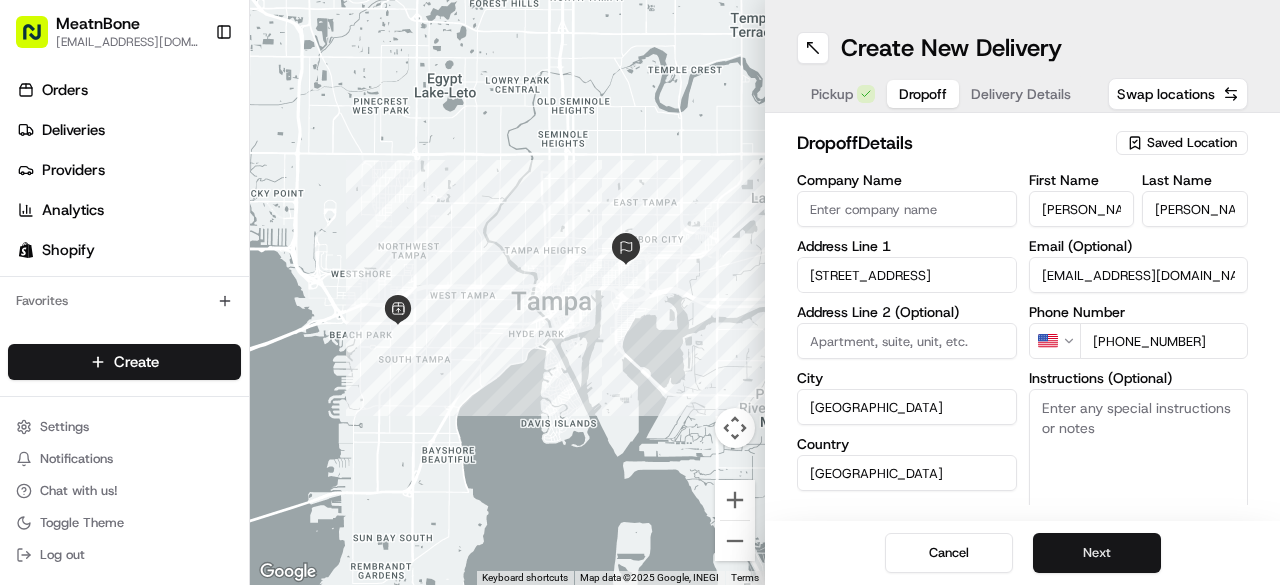 click on "Next" at bounding box center (1097, 553) 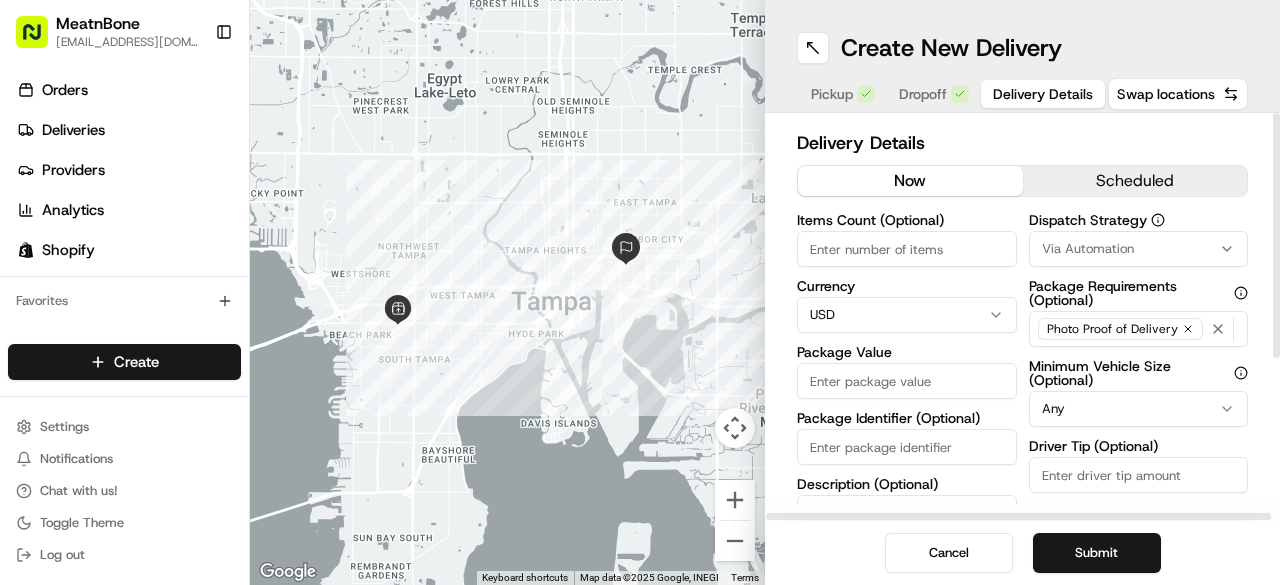 click on "Package Value" at bounding box center [907, 381] 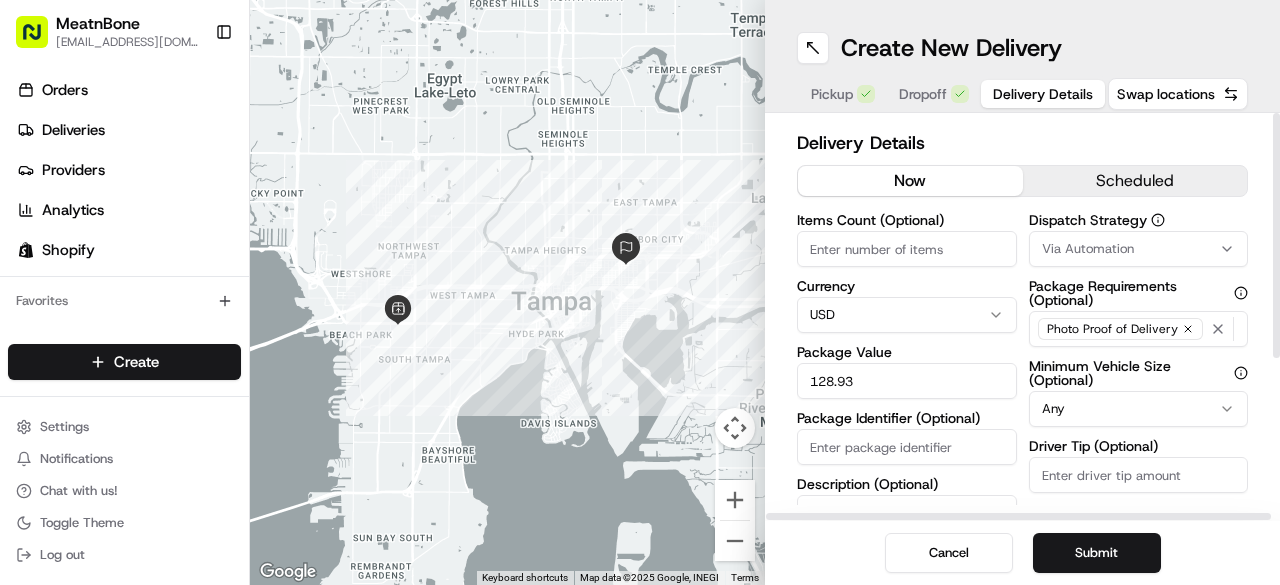 type on "128.93" 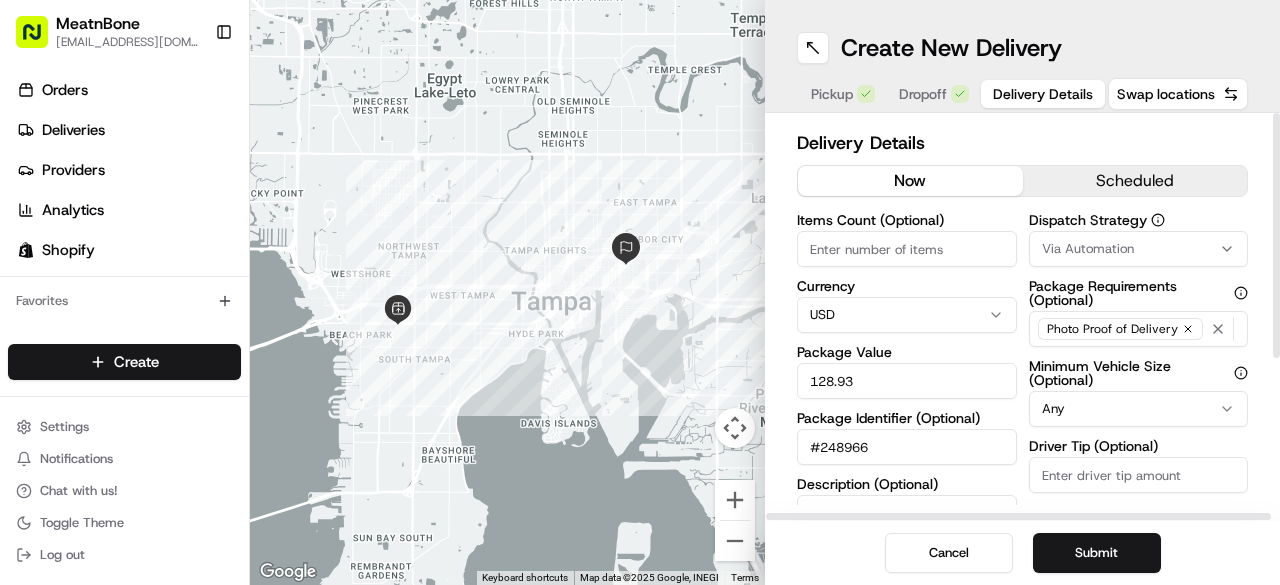 type on "#248966" 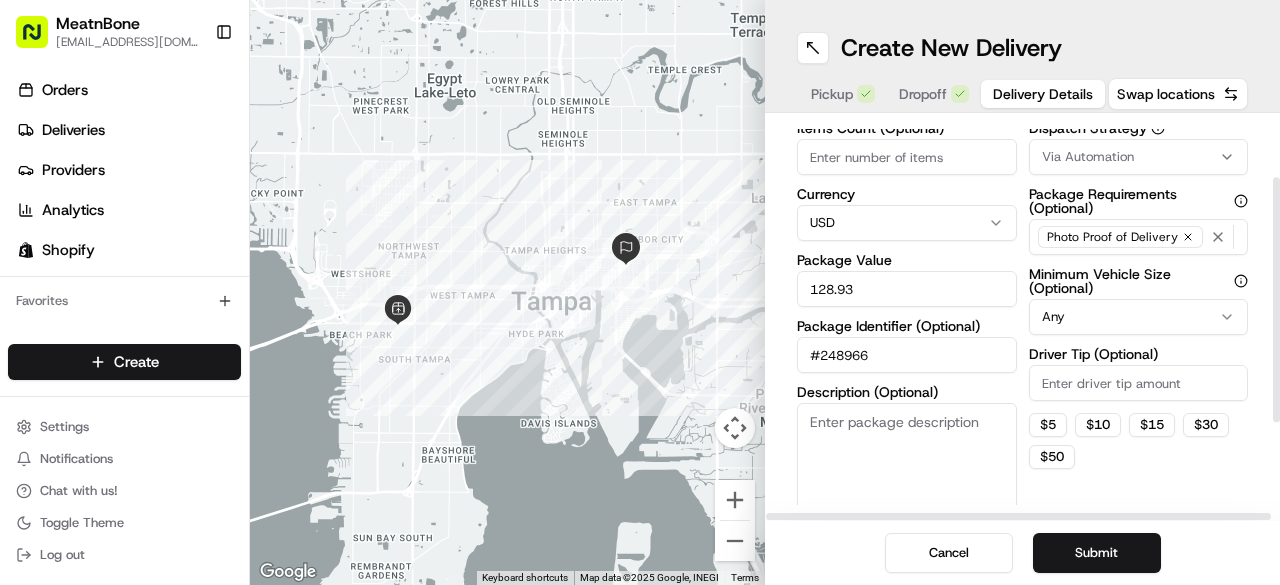 scroll, scrollTop: 98, scrollLeft: 0, axis: vertical 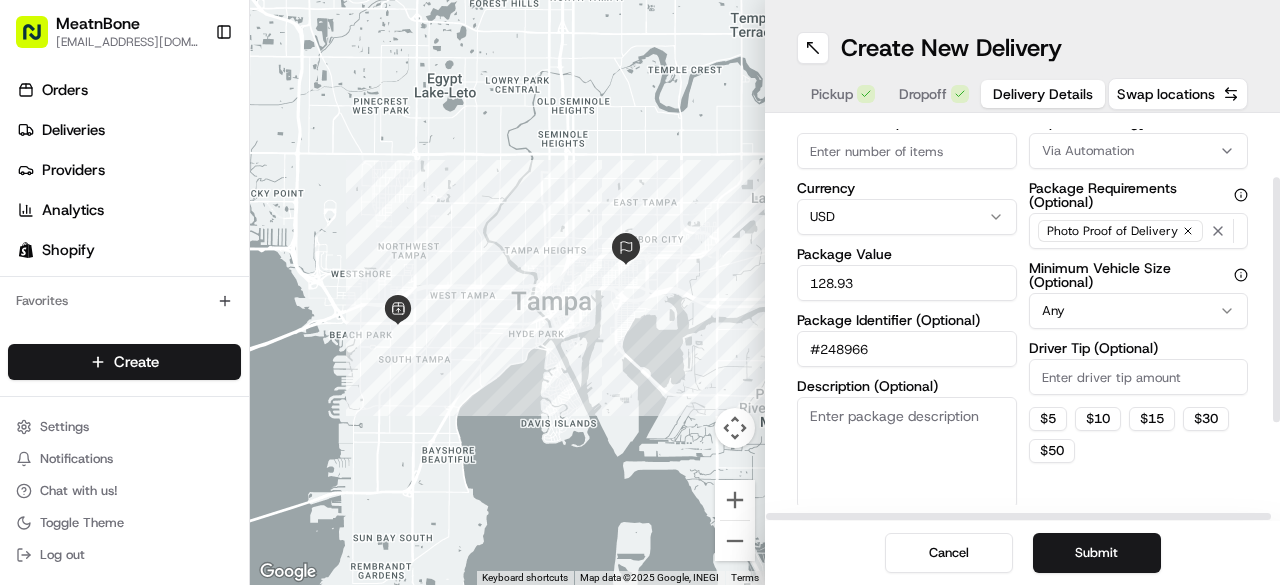 drag, startPoint x: 1278, startPoint y: 203, endPoint x: 1275, endPoint y: 266, distance: 63.07139 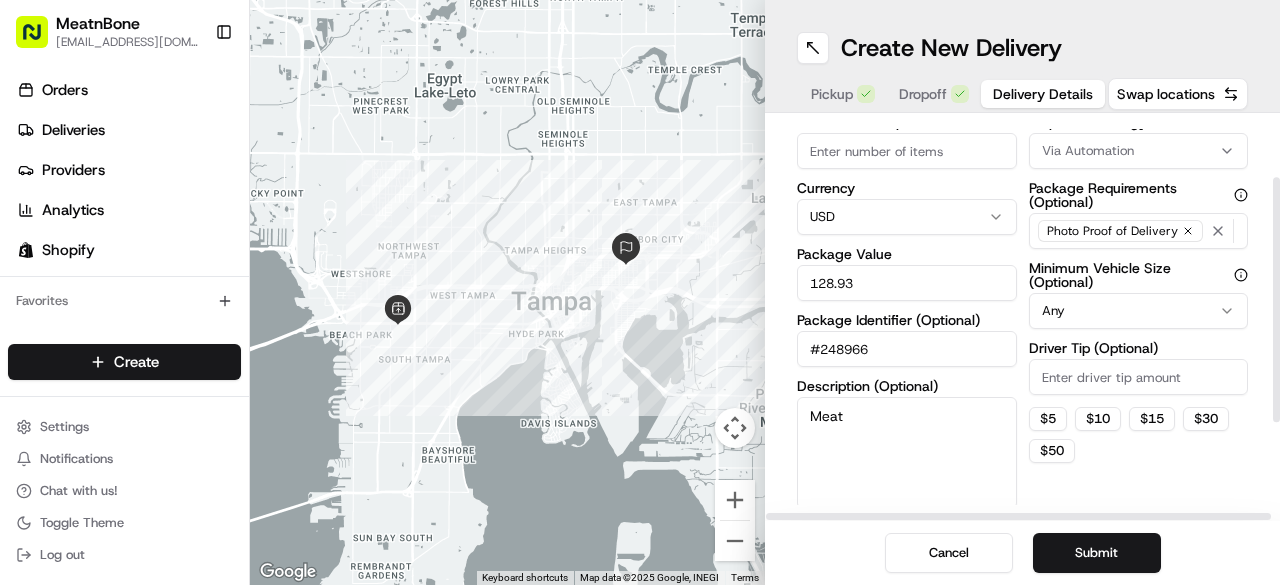 type on "Meat" 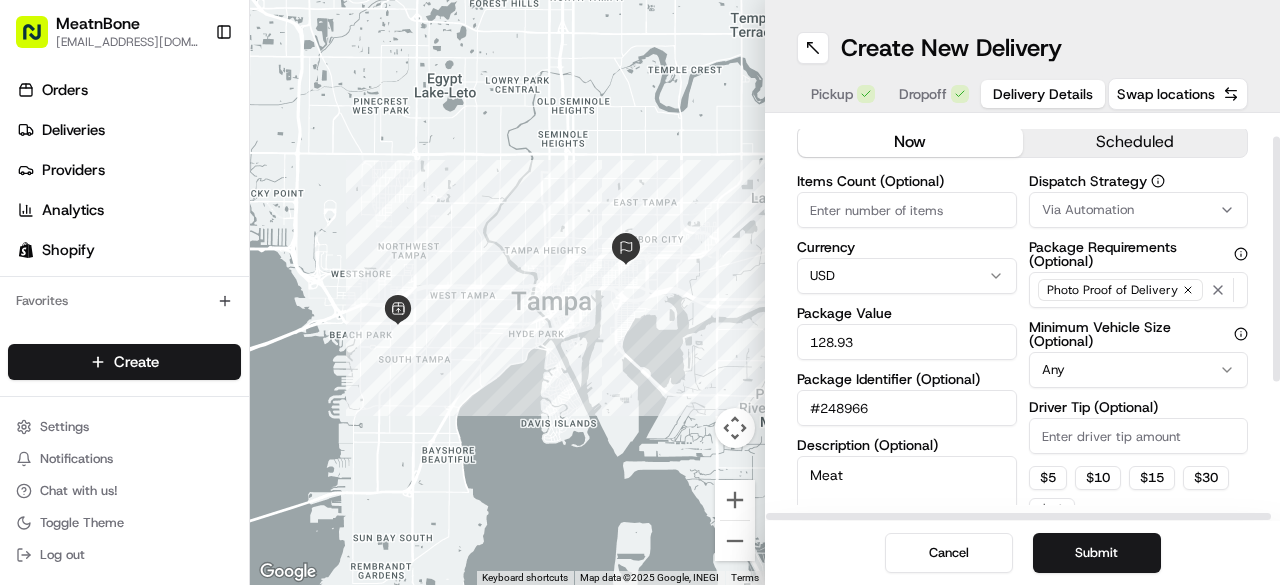 scroll, scrollTop: 35, scrollLeft: 0, axis: vertical 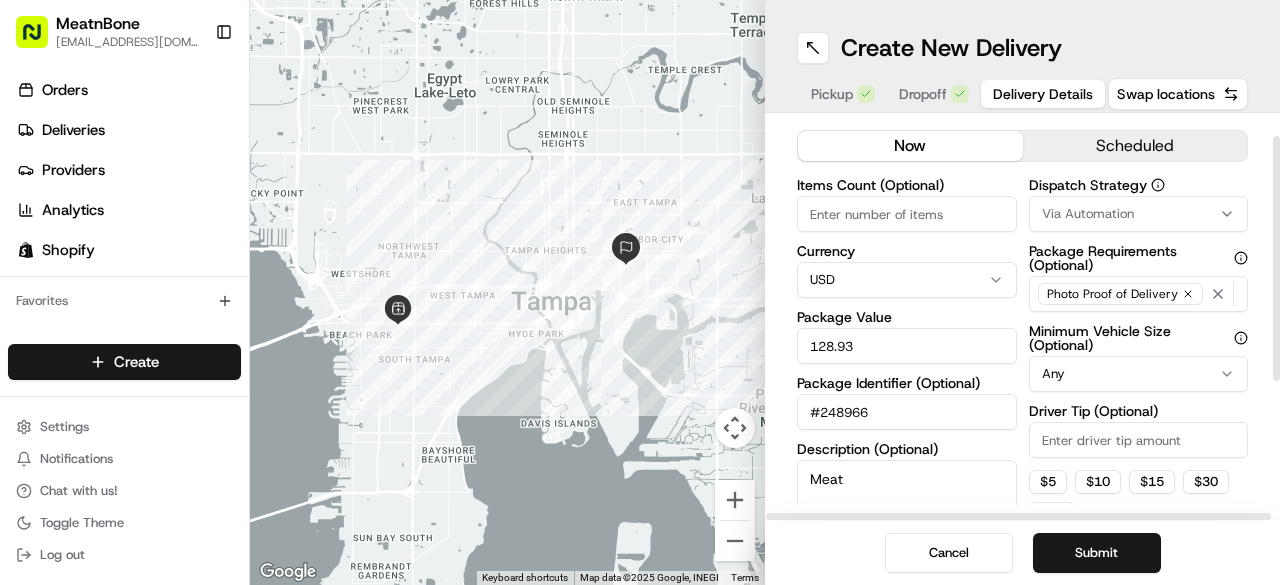 drag, startPoint x: 1274, startPoint y: 245, endPoint x: 1279, endPoint y: 204, distance: 41.303753 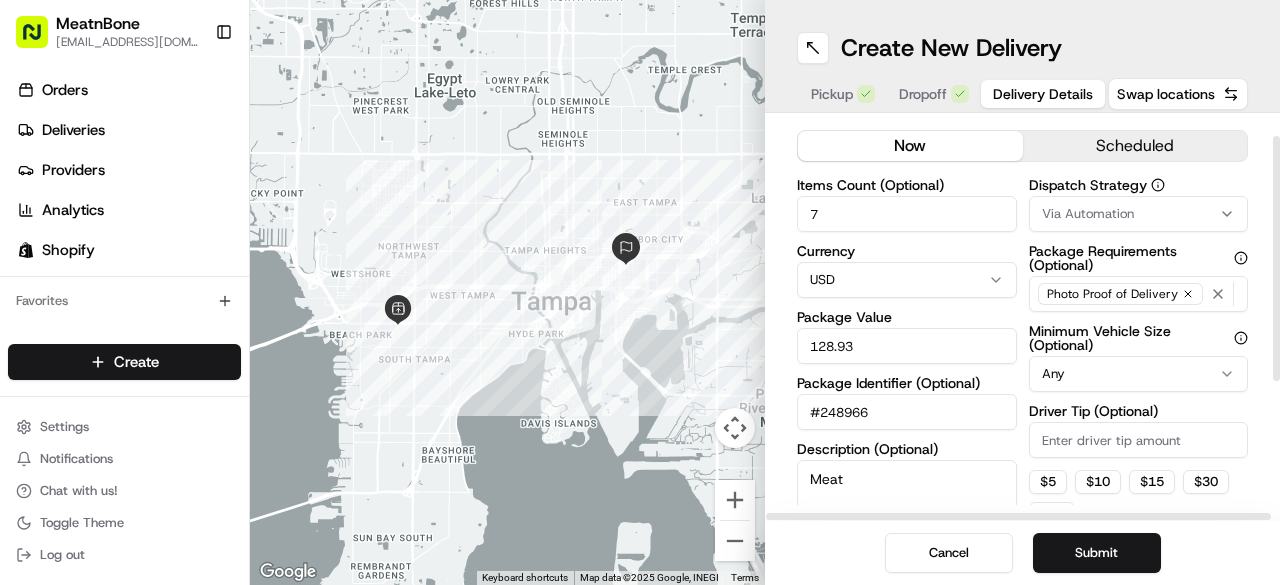 type on "7" 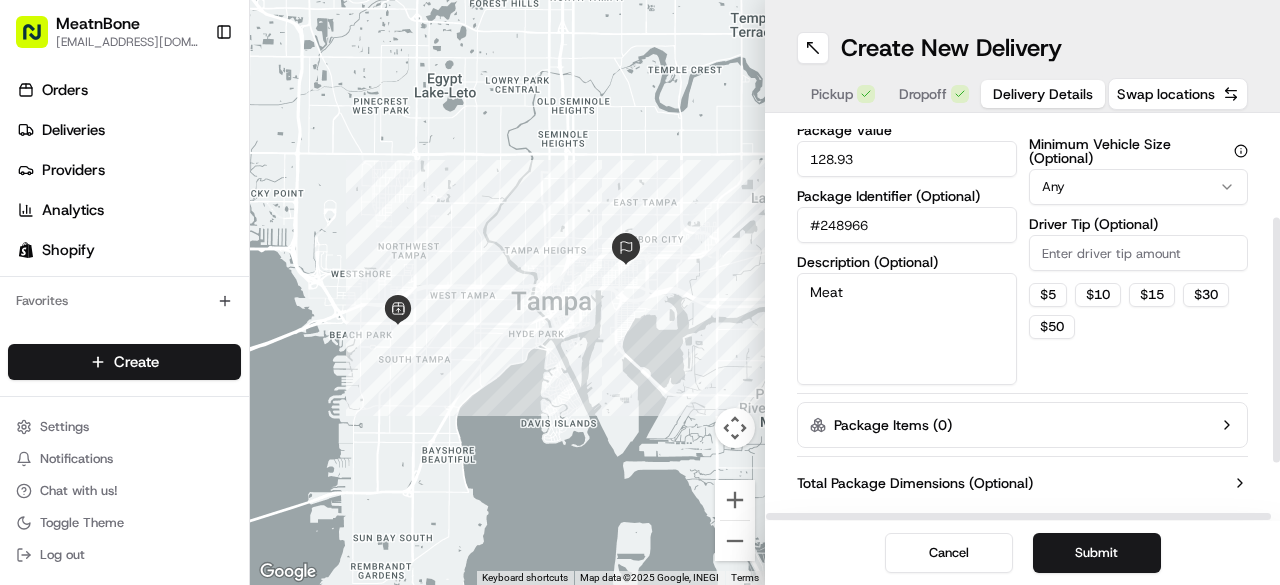 scroll, scrollTop: 252, scrollLeft: 0, axis: vertical 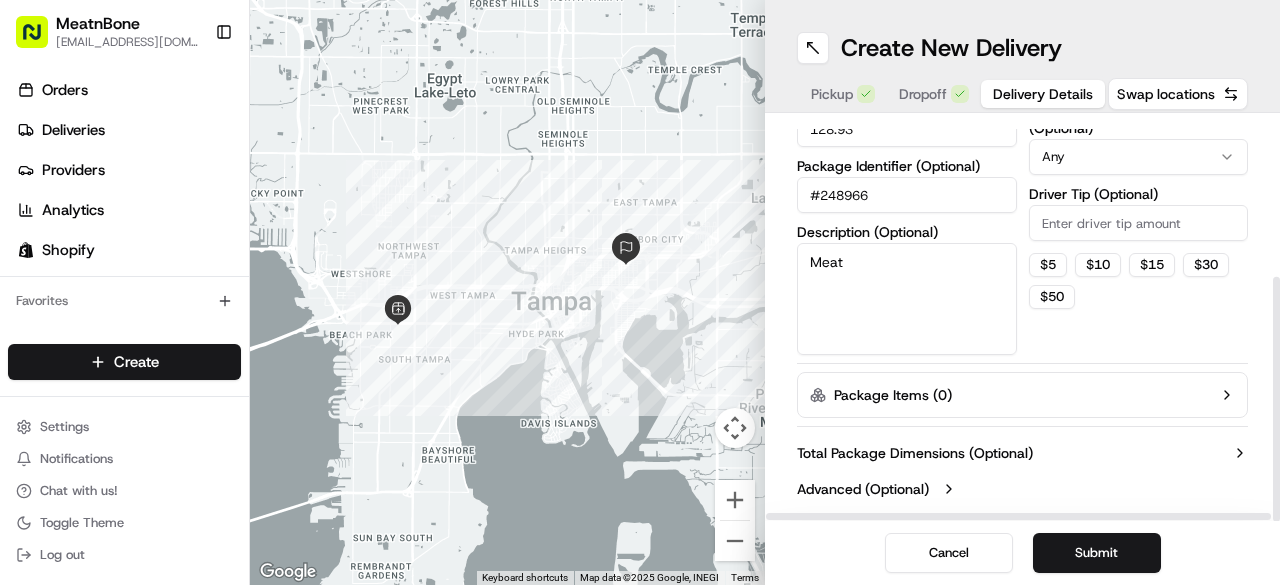 drag, startPoint x: 1279, startPoint y: 161, endPoint x: 1278, endPoint y: 331, distance: 170.00294 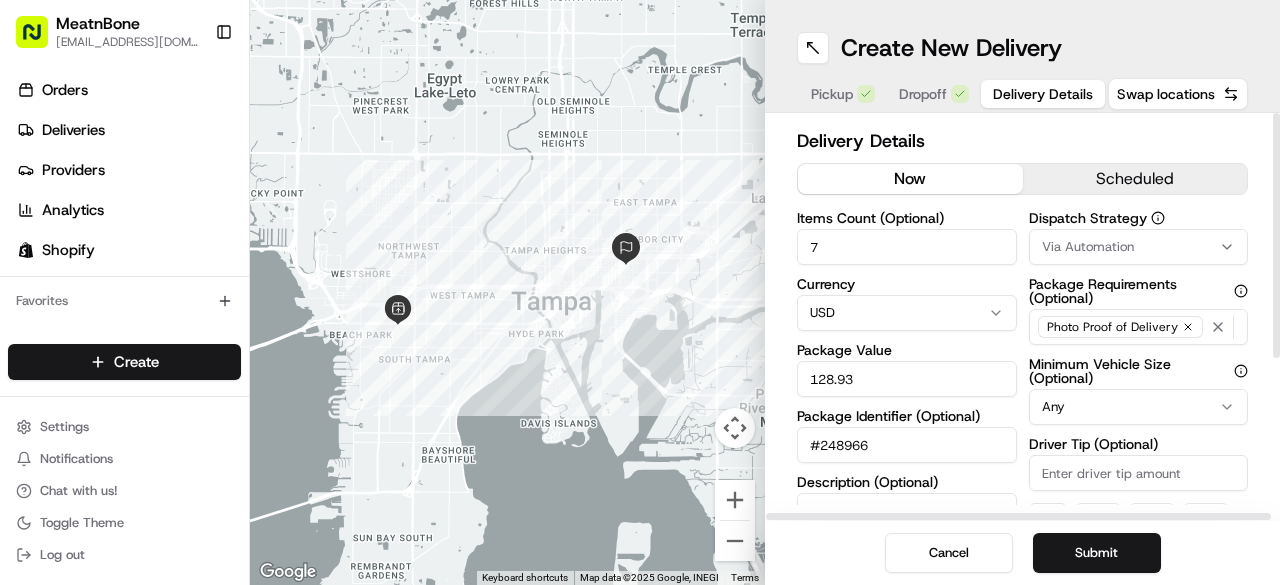 scroll, scrollTop: 0, scrollLeft: 0, axis: both 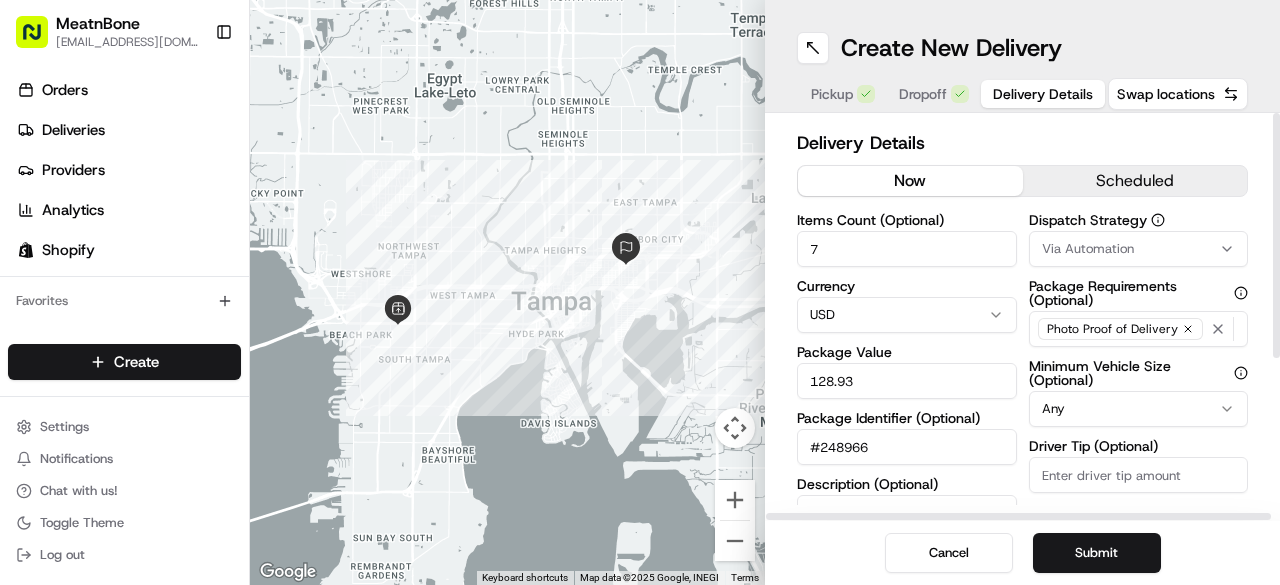 drag, startPoint x: 1277, startPoint y: 341, endPoint x: 1279, endPoint y: 115, distance: 226.00885 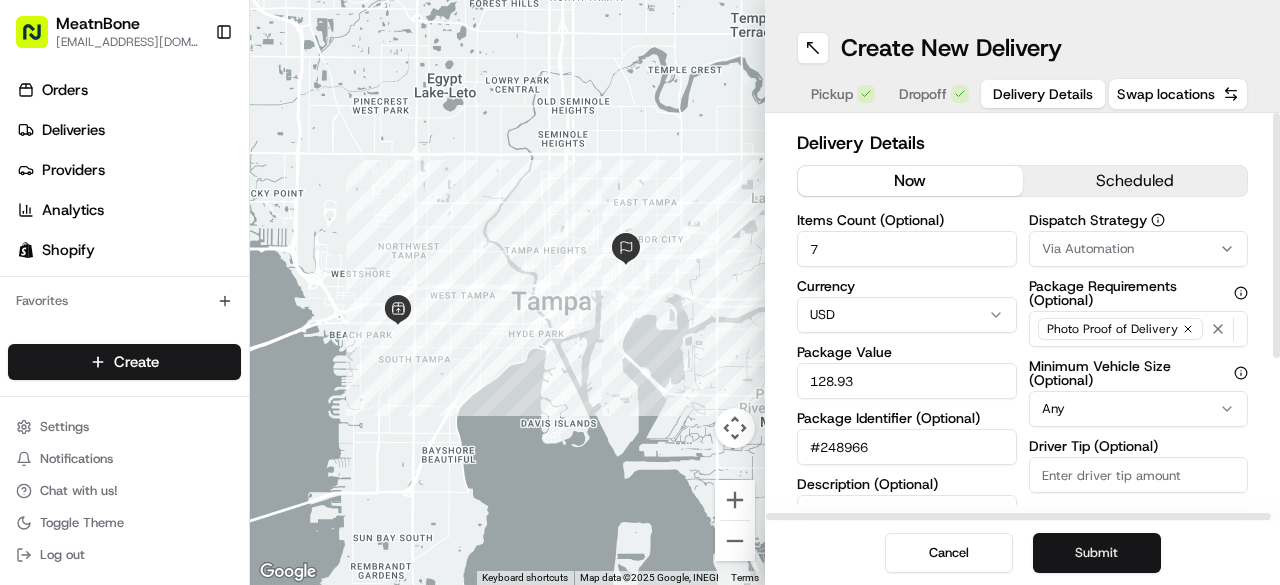 click on "Submit" at bounding box center (1097, 553) 